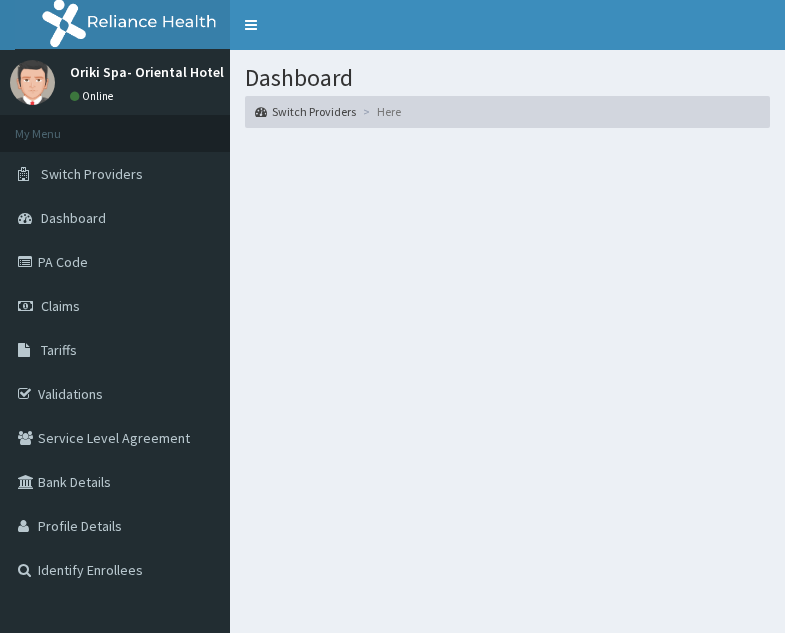scroll, scrollTop: 0, scrollLeft: 0, axis: both 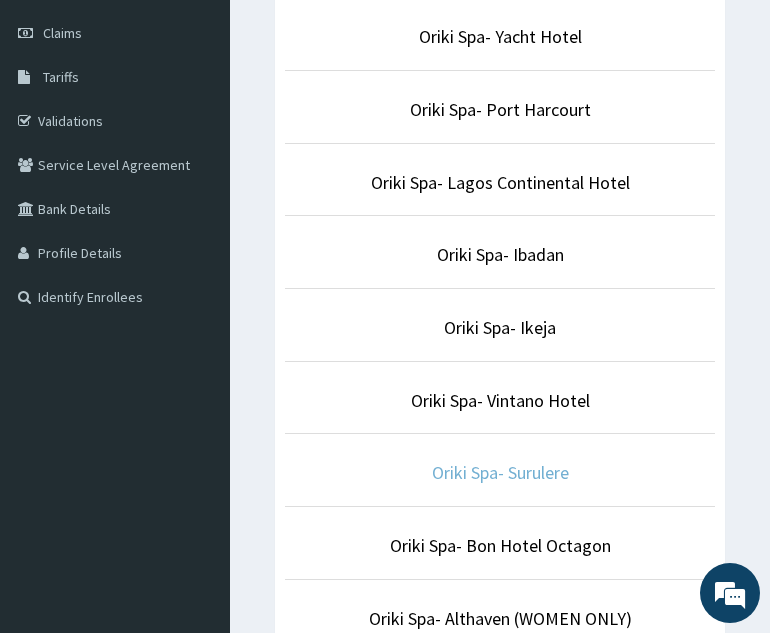 click on "Oriki Spa- Surulere" at bounding box center (500, 472) 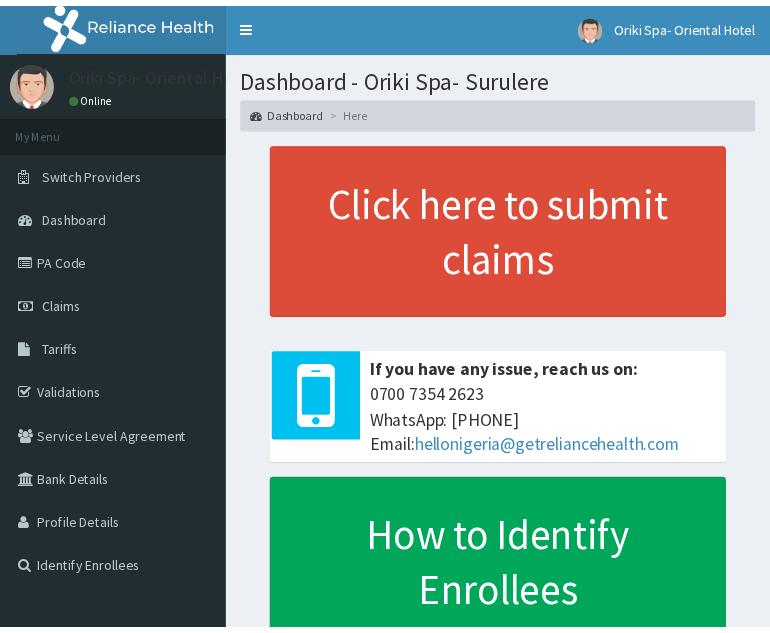 scroll, scrollTop: 0, scrollLeft: 0, axis: both 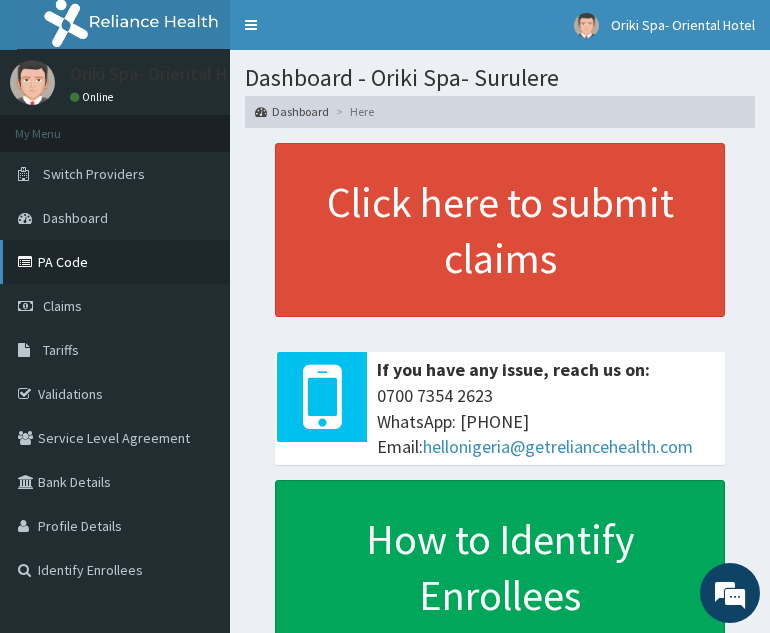 click on "PA Code" at bounding box center [115, 262] 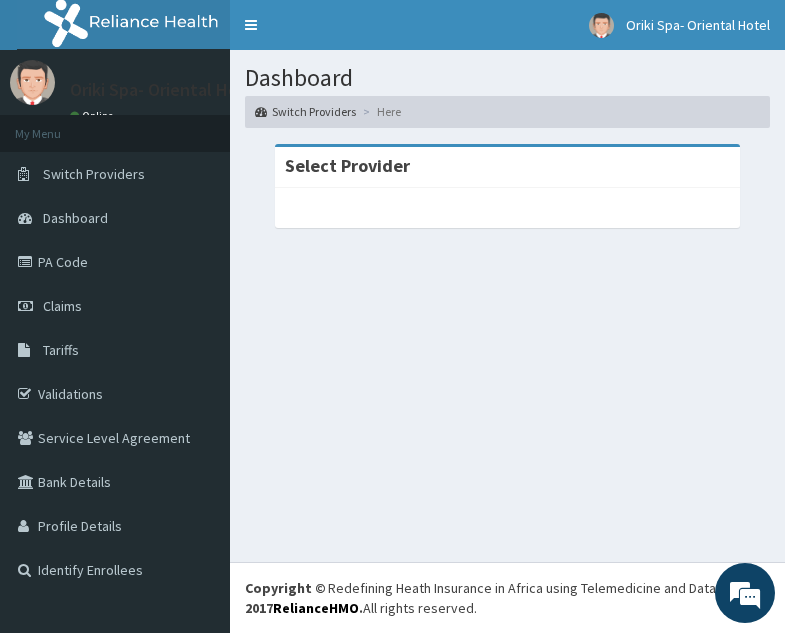 scroll, scrollTop: 0, scrollLeft: 0, axis: both 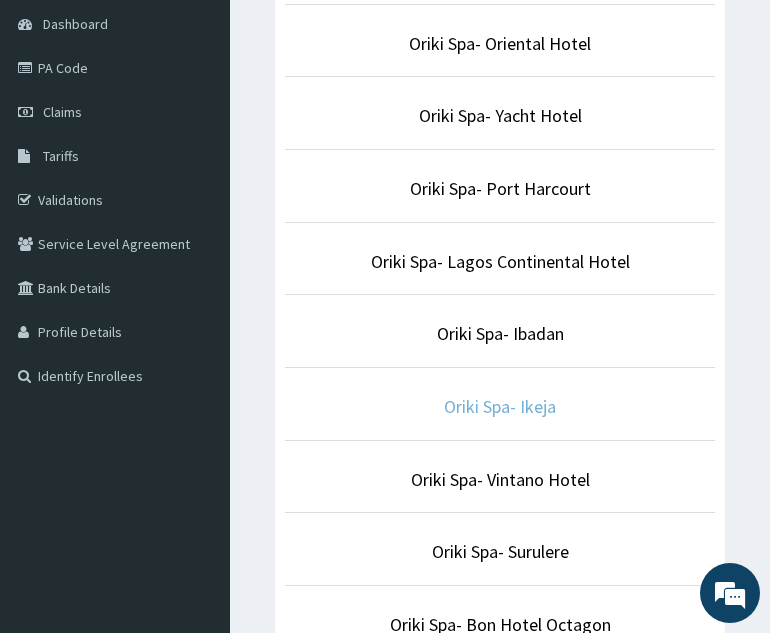 click on "Oriki Spa- Ikeja" at bounding box center [500, 406] 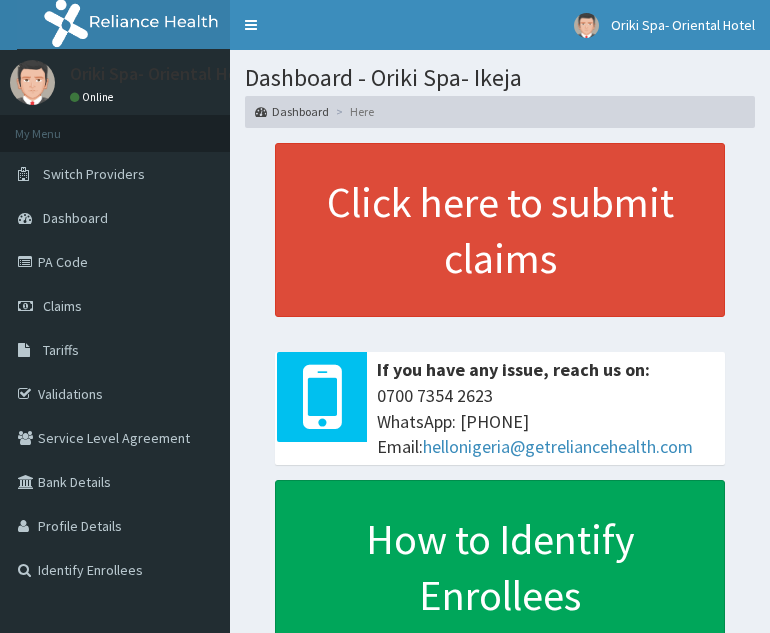 scroll, scrollTop: 0, scrollLeft: 0, axis: both 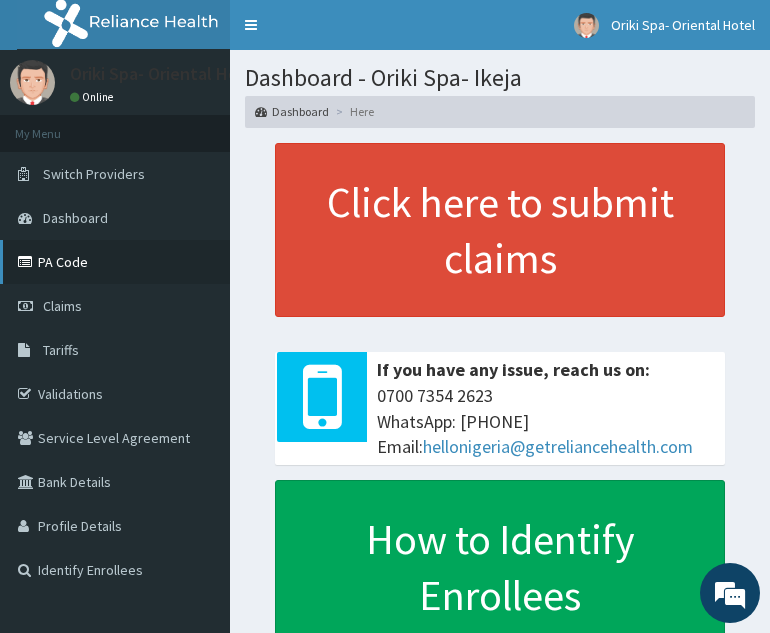 click on "PA Code" at bounding box center (115, 262) 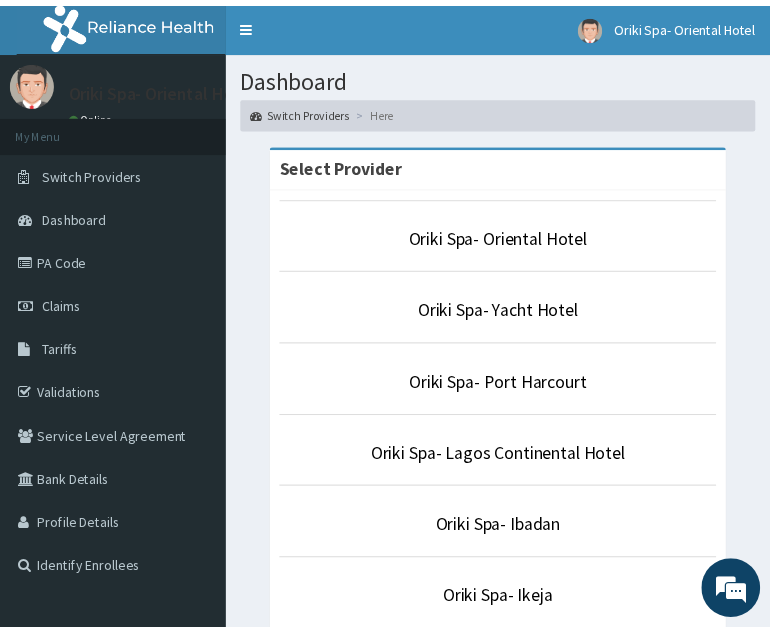 scroll, scrollTop: 0, scrollLeft: 0, axis: both 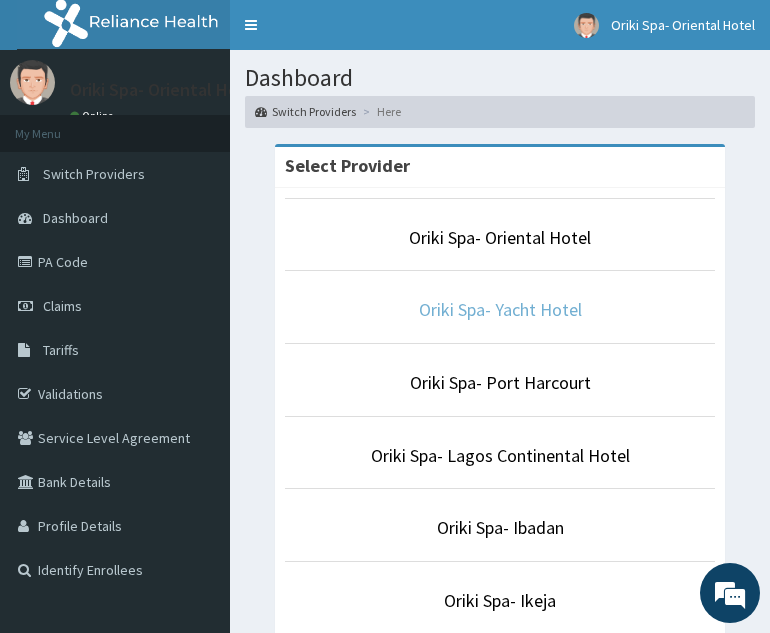click on "Oriki Spa- Yacht Hotel" at bounding box center (500, 309) 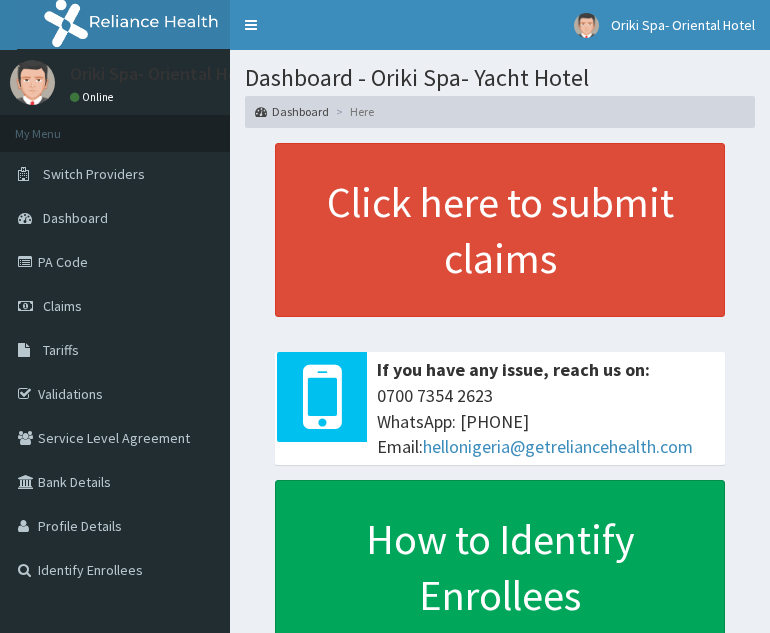 scroll, scrollTop: 0, scrollLeft: 0, axis: both 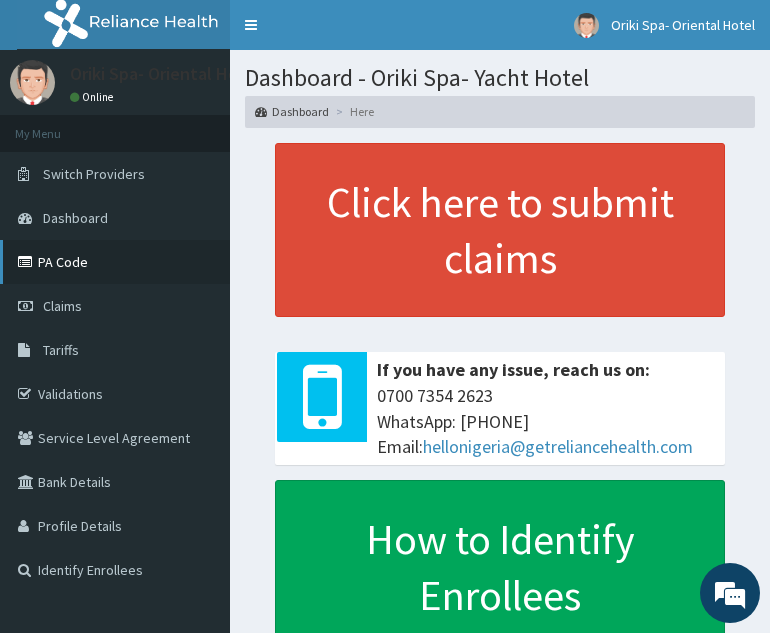 click on "PA Code" at bounding box center (115, 262) 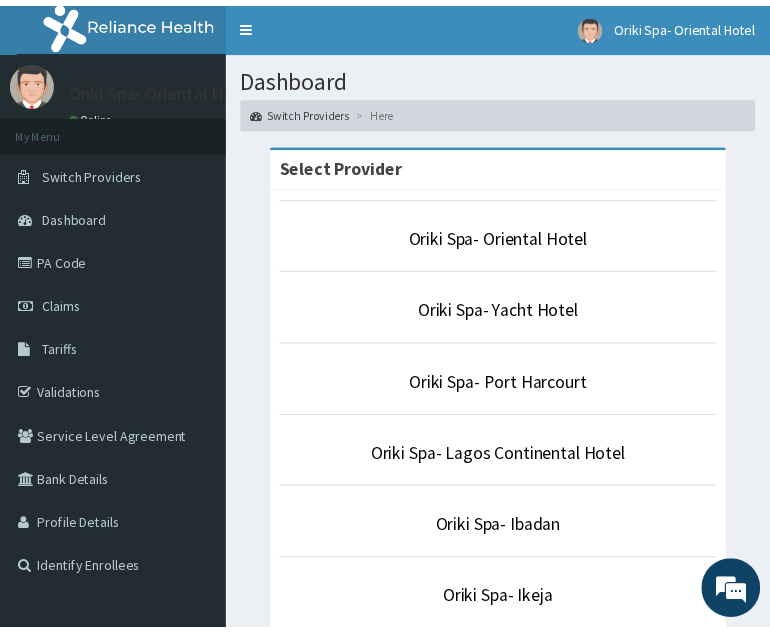 scroll, scrollTop: 0, scrollLeft: 0, axis: both 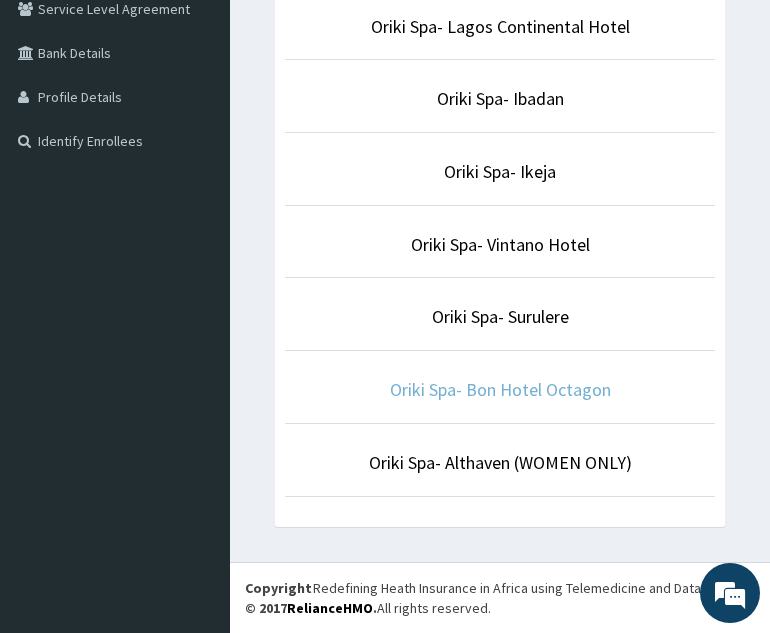 click on "Oriki Spa- Bon Hotel Octagon" at bounding box center [500, 389] 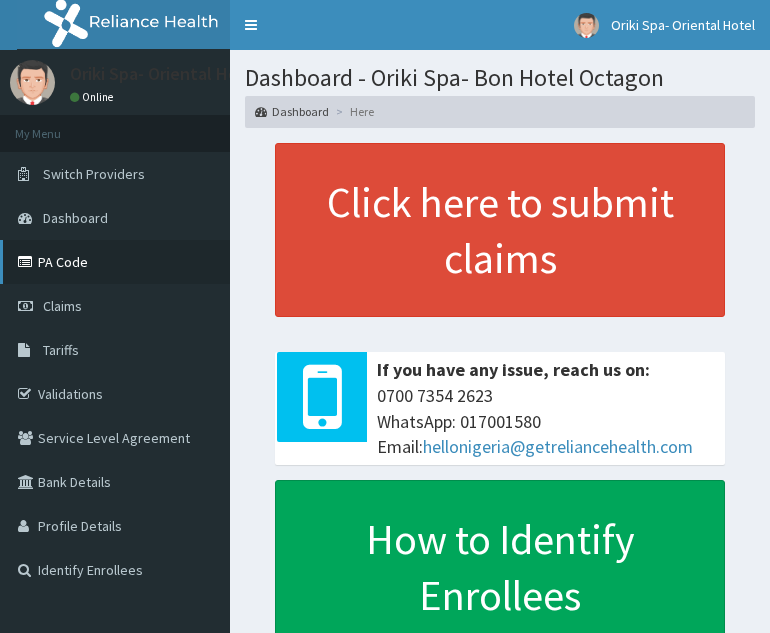 scroll, scrollTop: 0, scrollLeft: 0, axis: both 